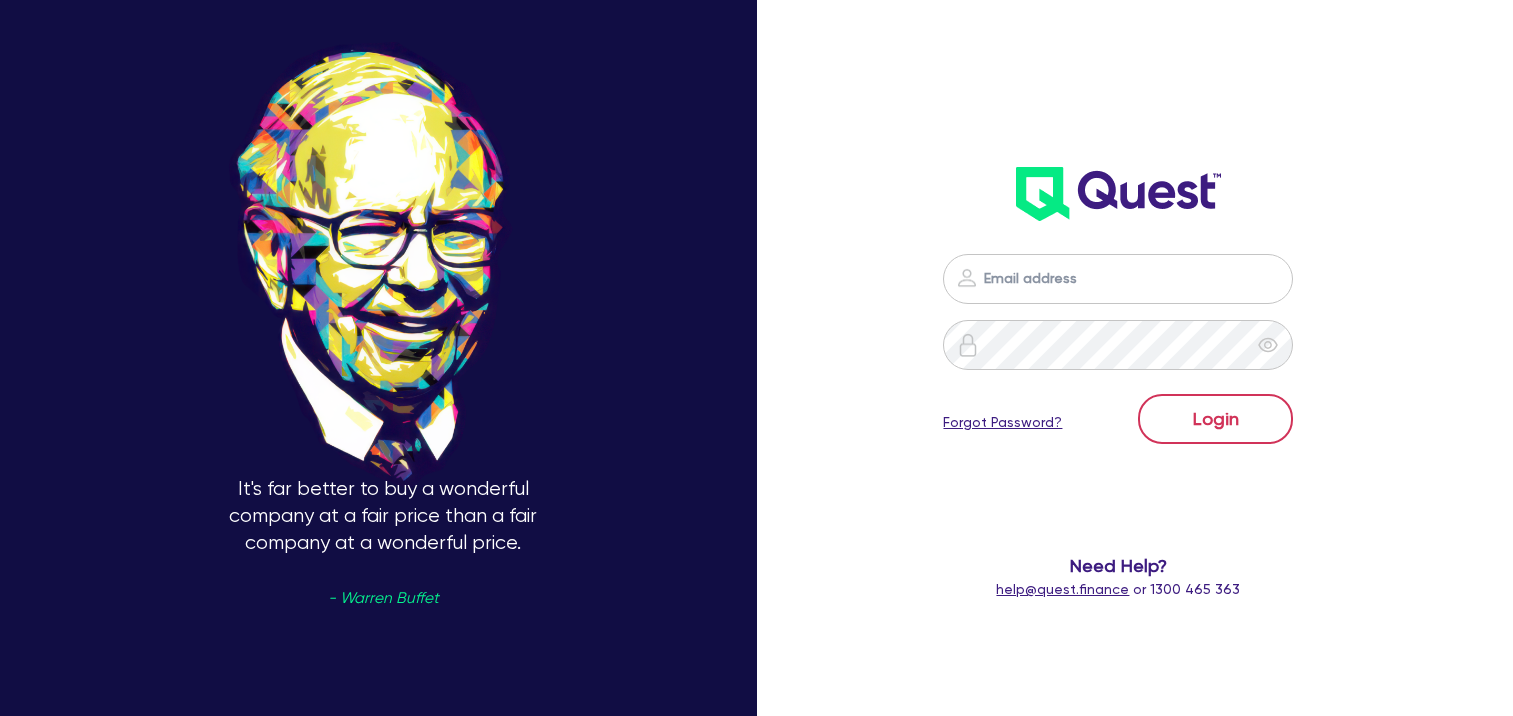 scroll, scrollTop: 0, scrollLeft: 0, axis: both 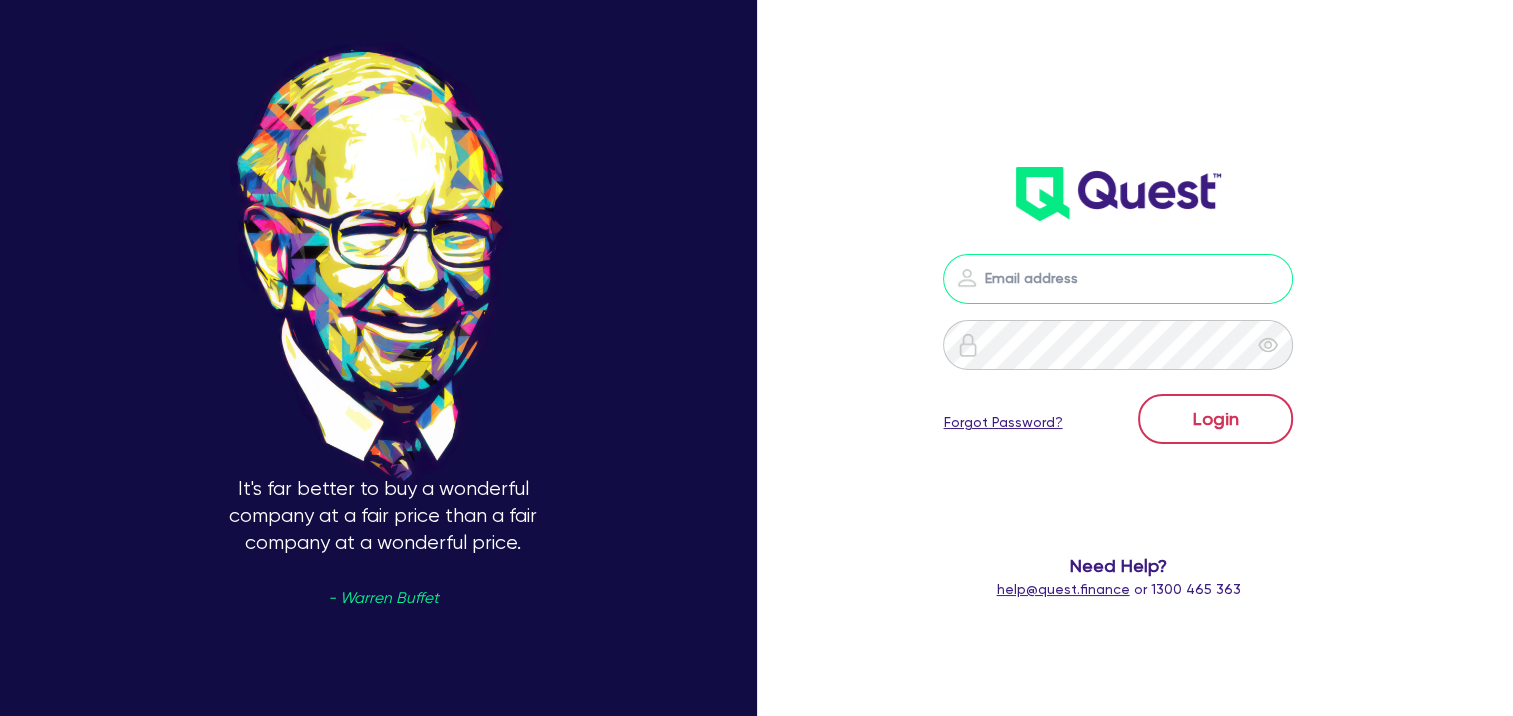 type on "[EMAIL]" 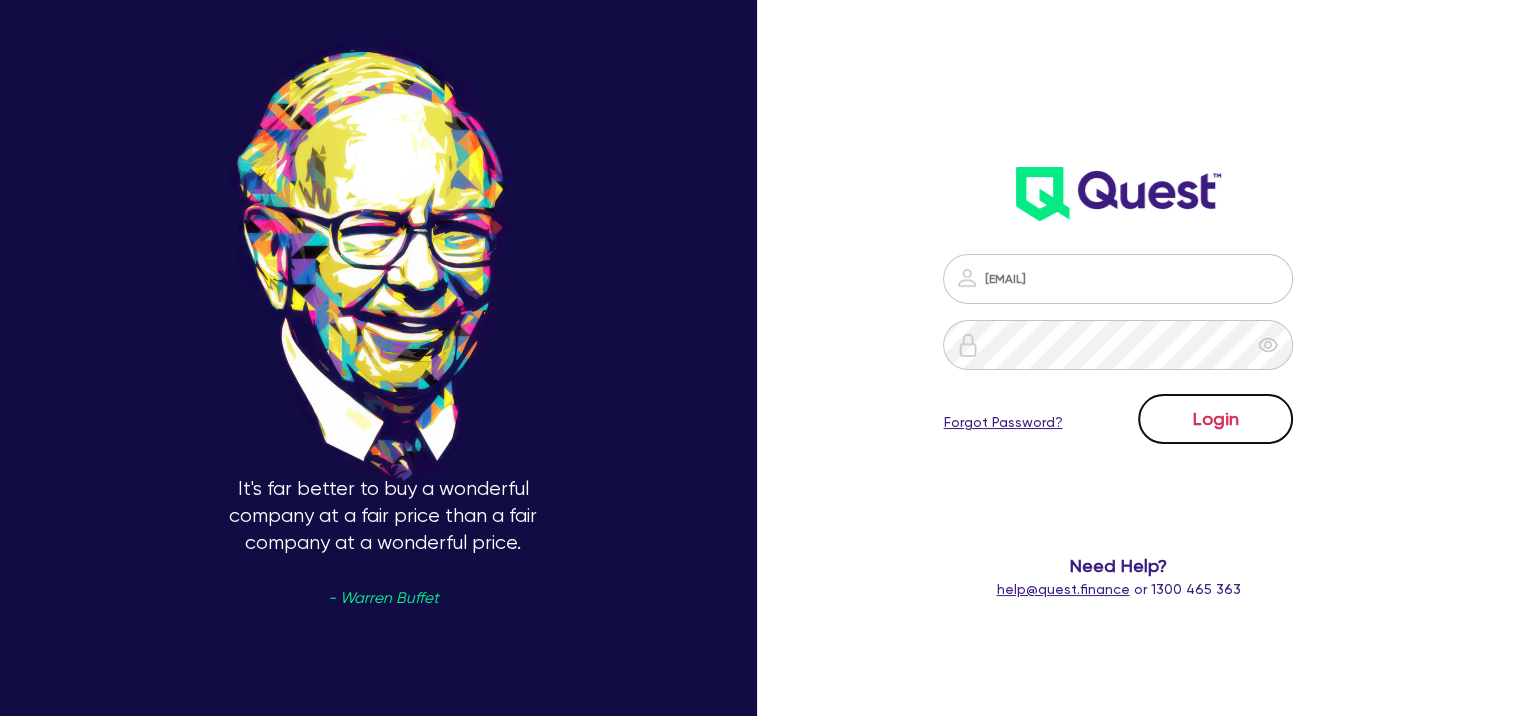 click on "Login" at bounding box center [1215, 419] 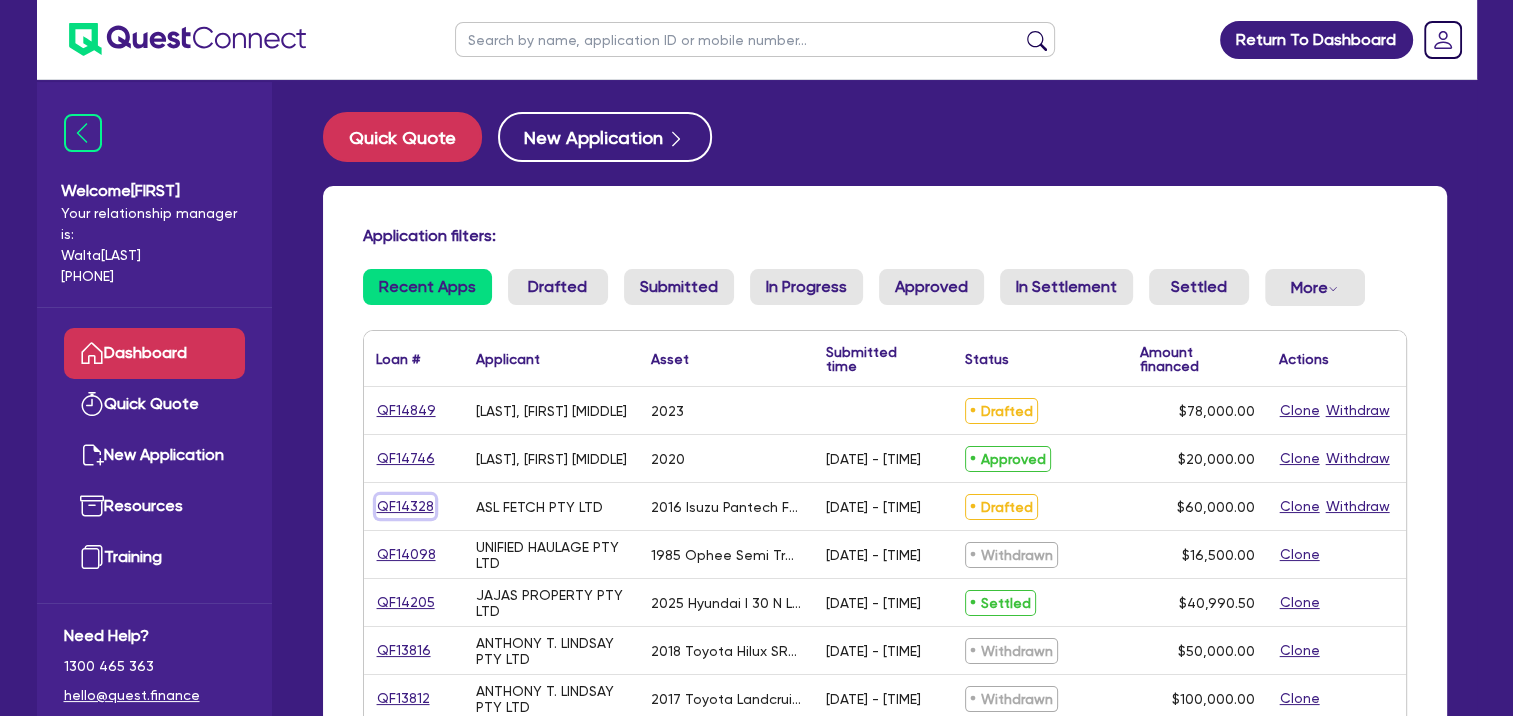 click on "QF14328" at bounding box center [405, 506] 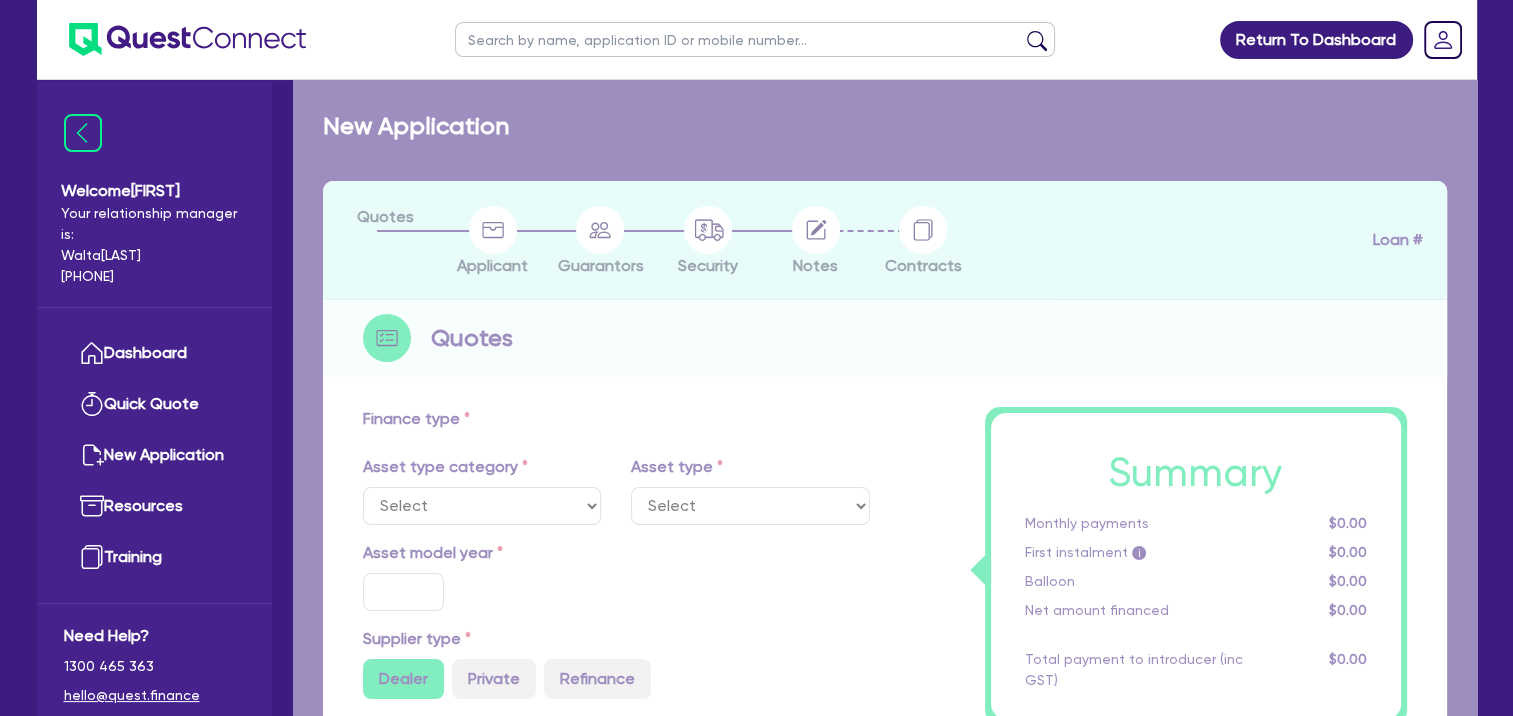 select on "PRIMARY_ASSETS" 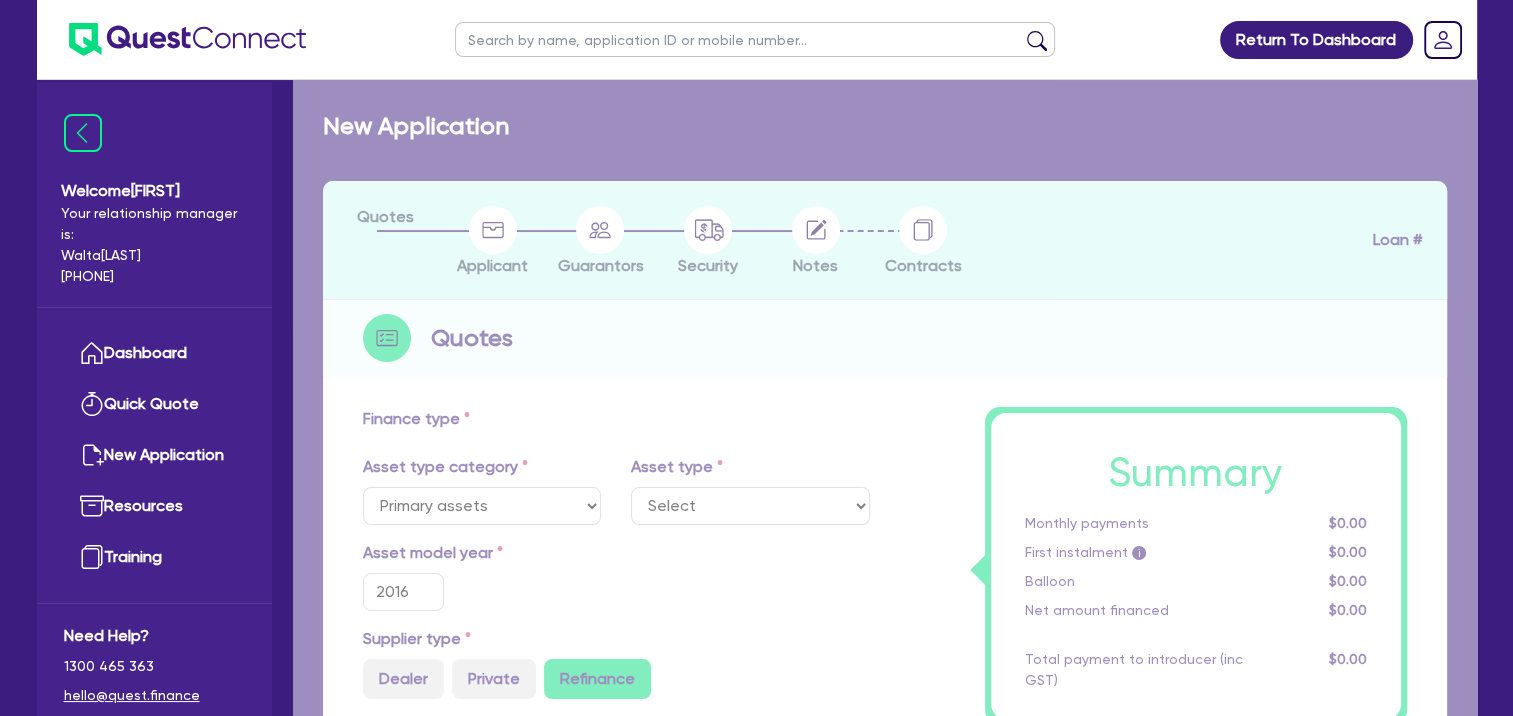 select on "HEAVY_TRUCKS" 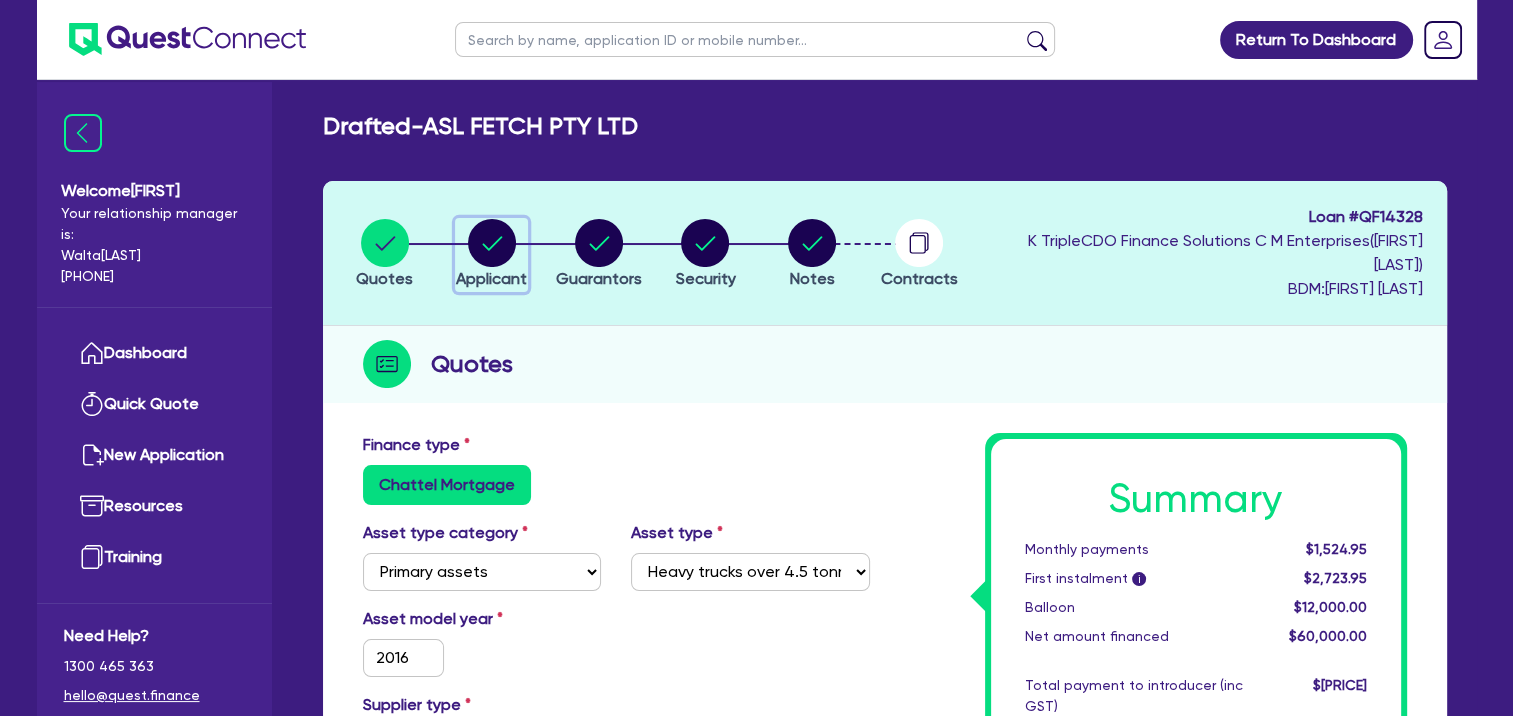 click 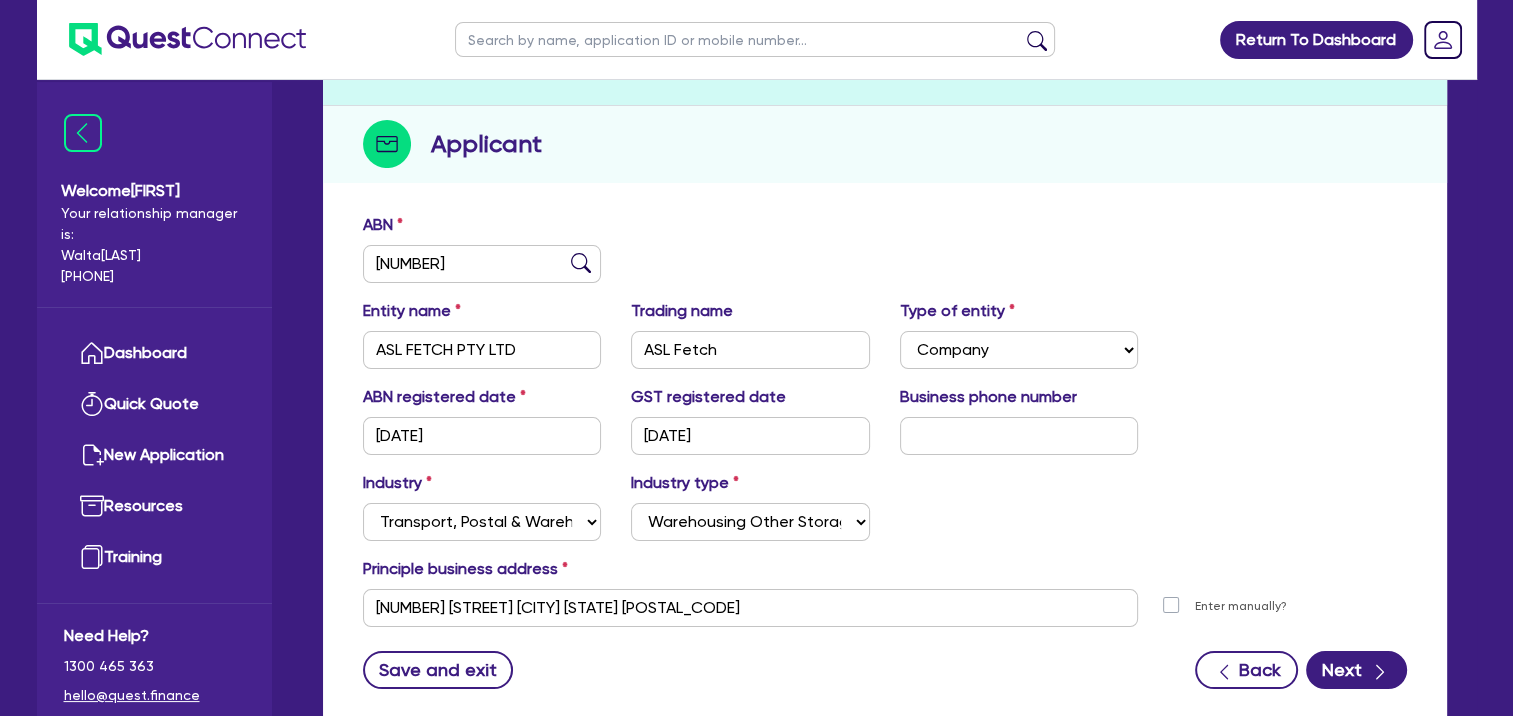 scroll, scrollTop: 0, scrollLeft: 0, axis: both 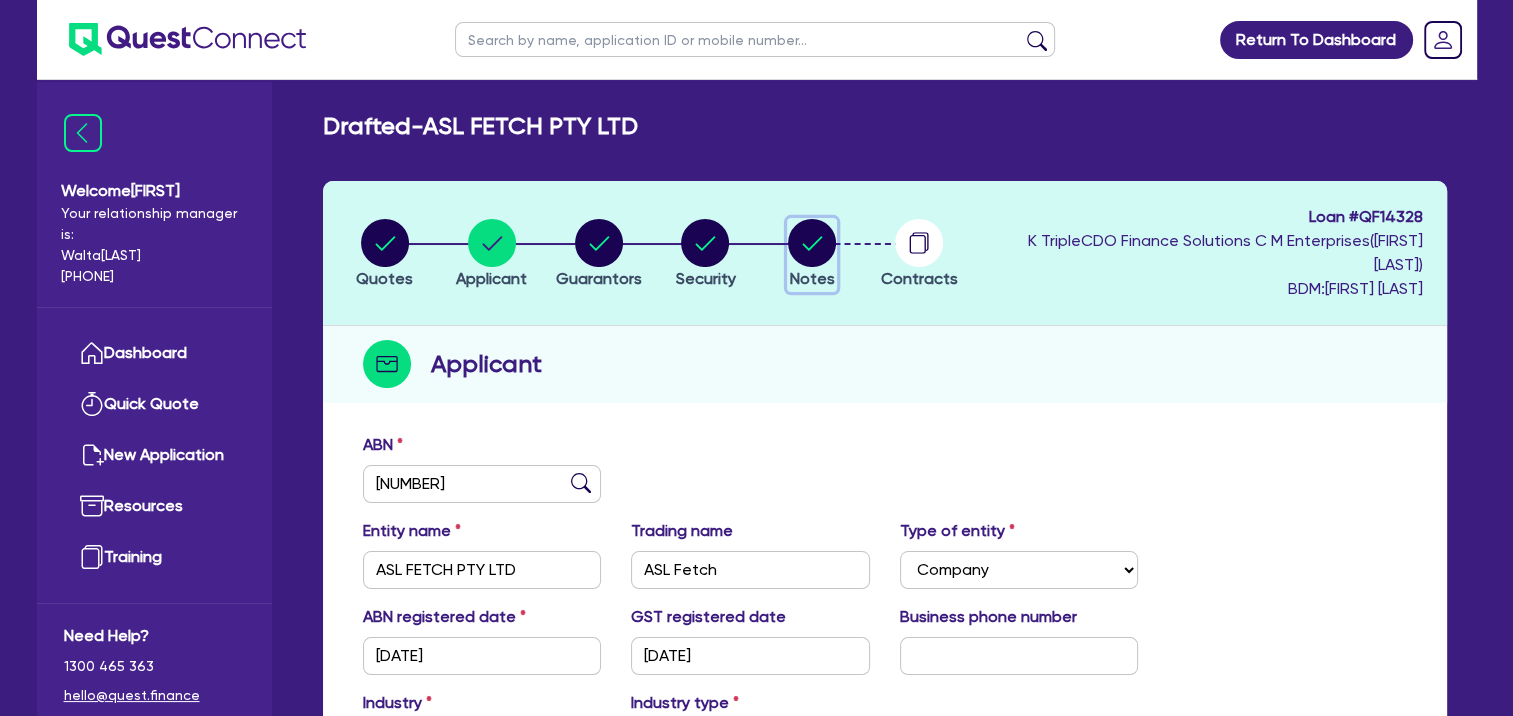 click 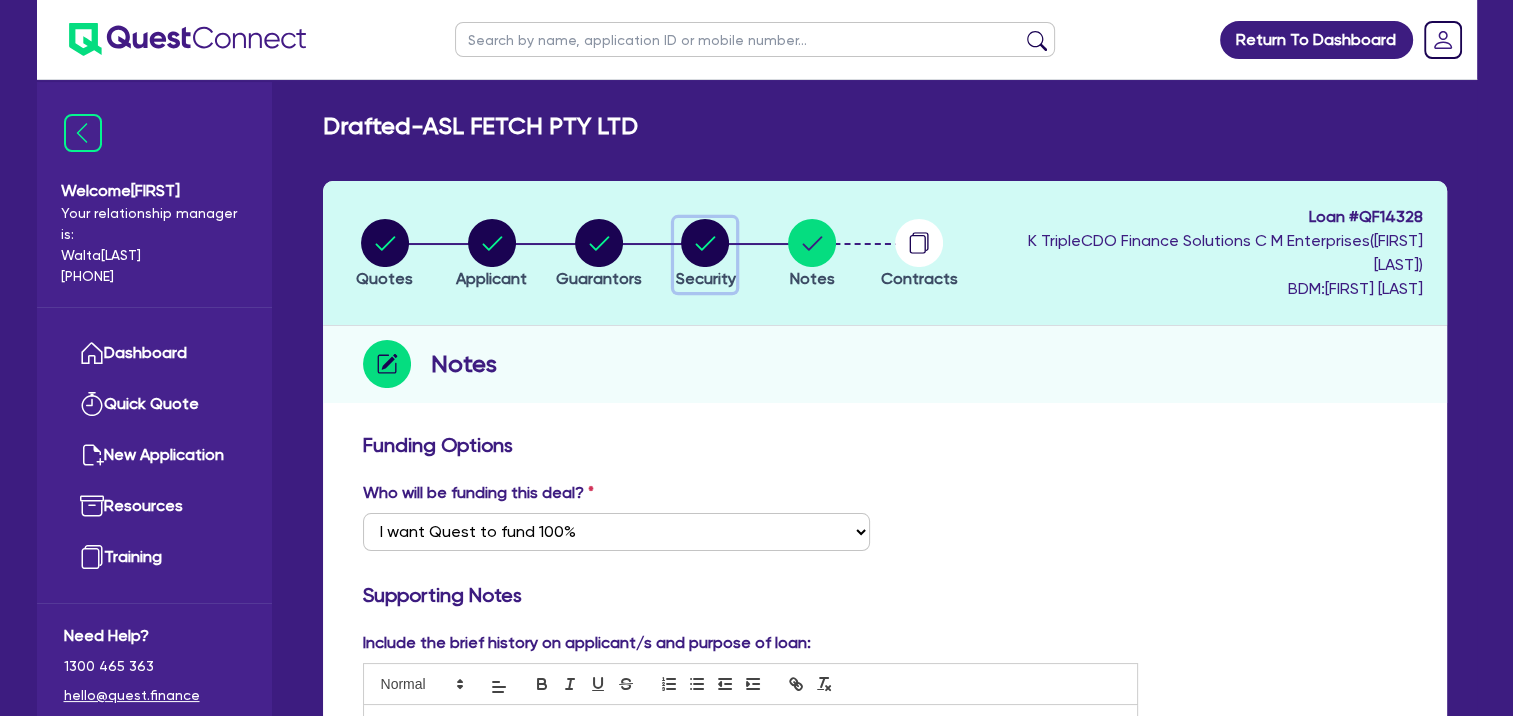 click 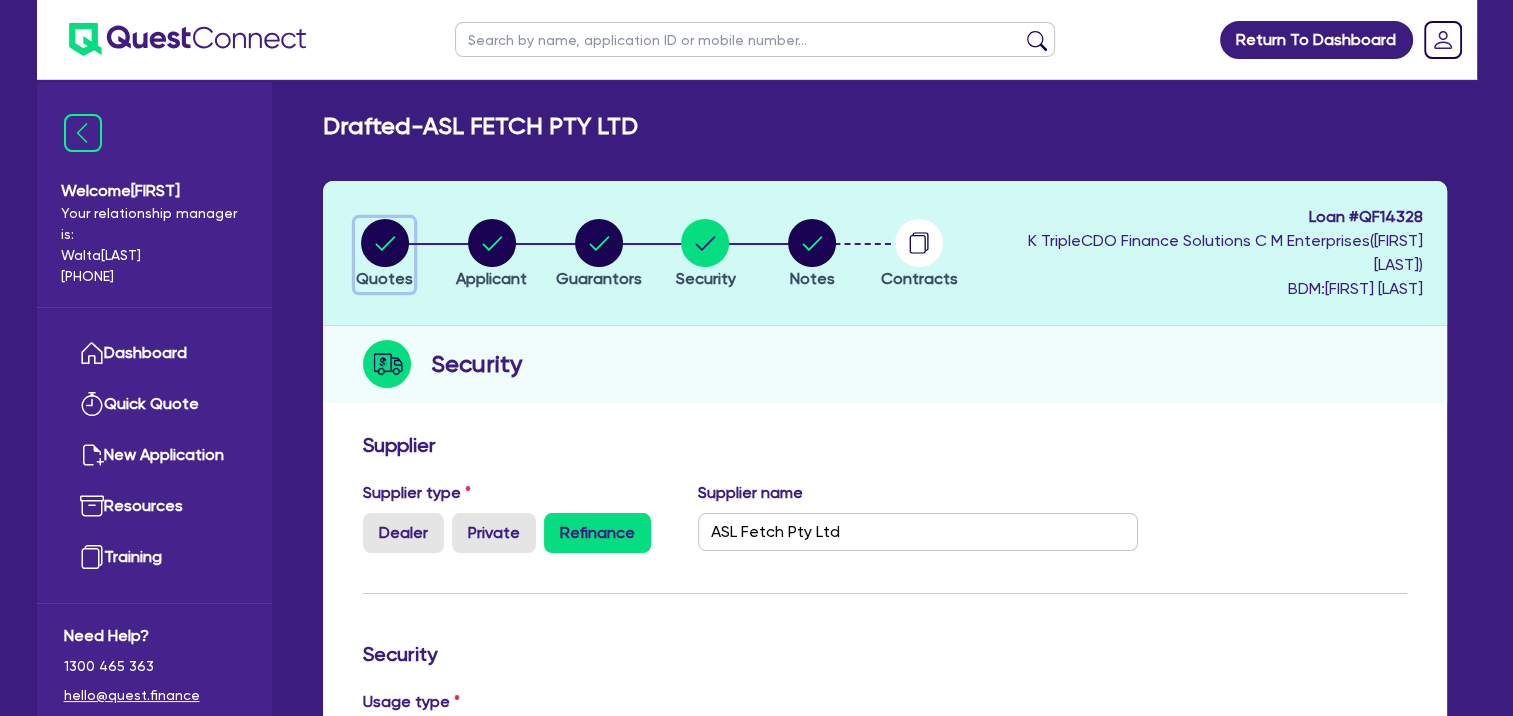 click 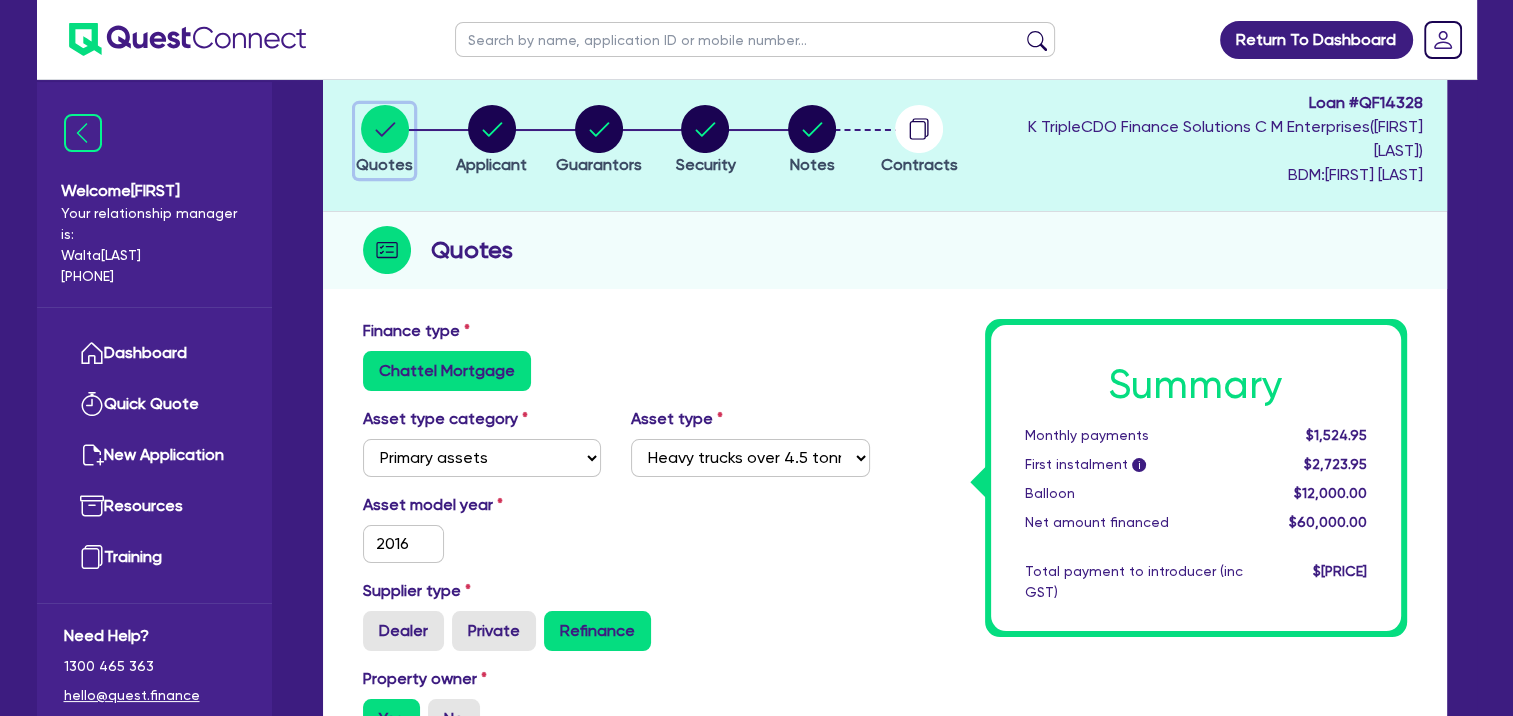 scroll, scrollTop: 0, scrollLeft: 0, axis: both 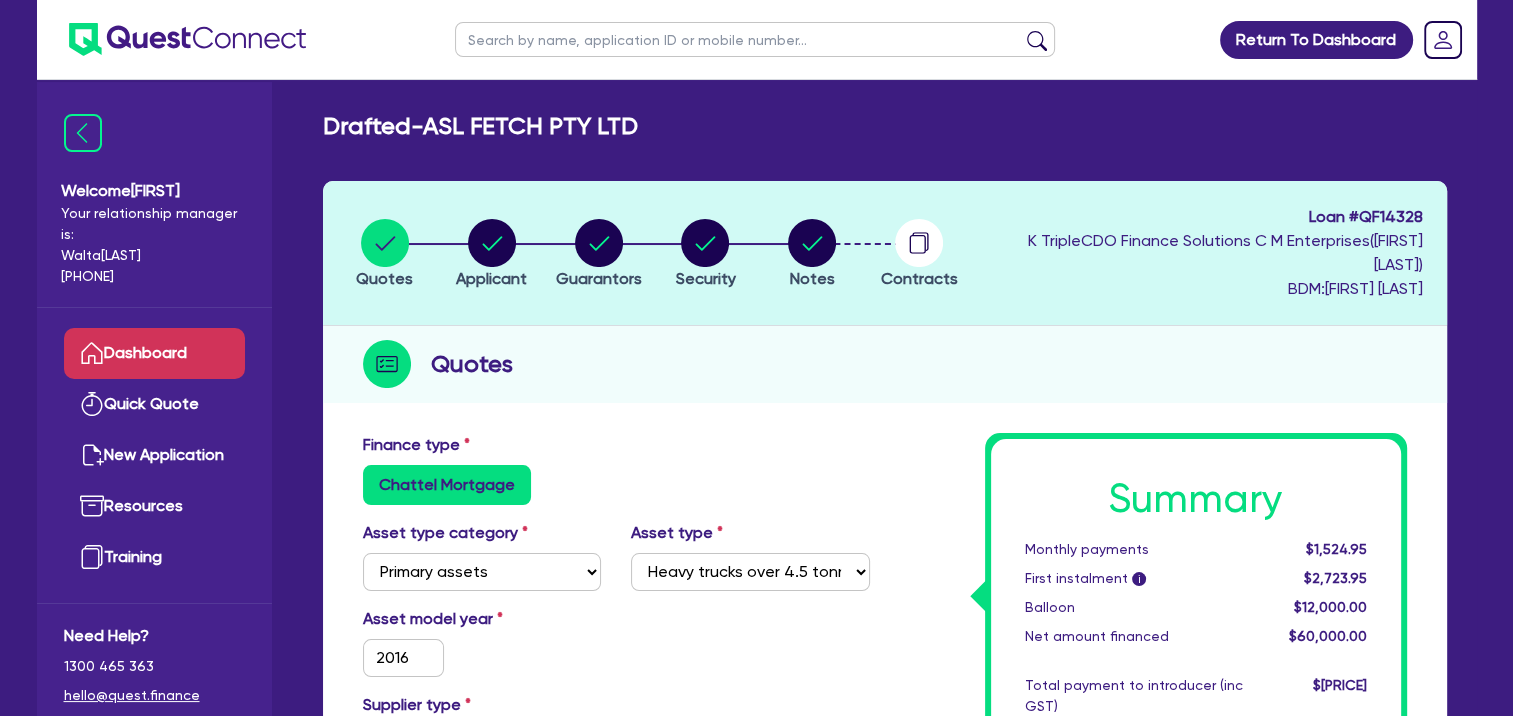 click on "Dashboard" at bounding box center (154, 353) 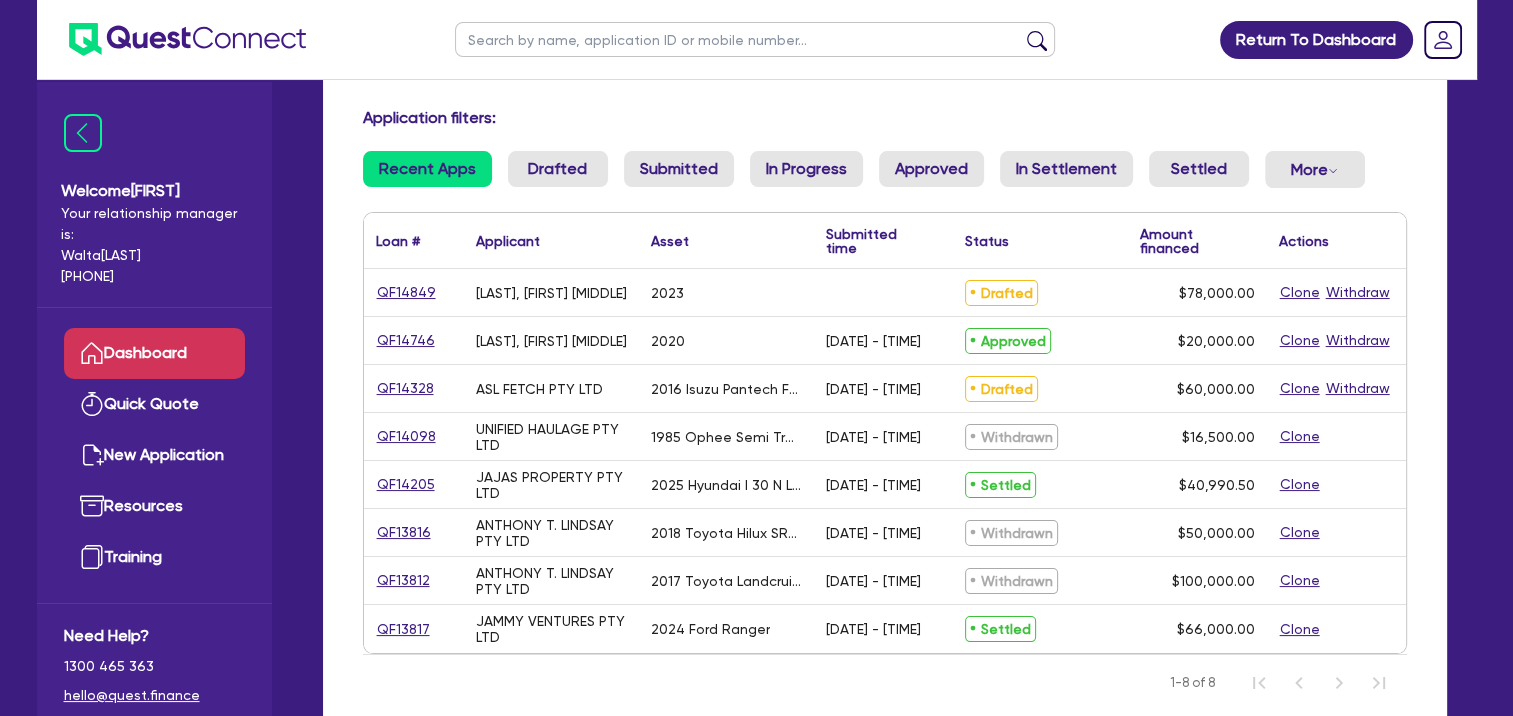 scroll, scrollTop: 100, scrollLeft: 0, axis: vertical 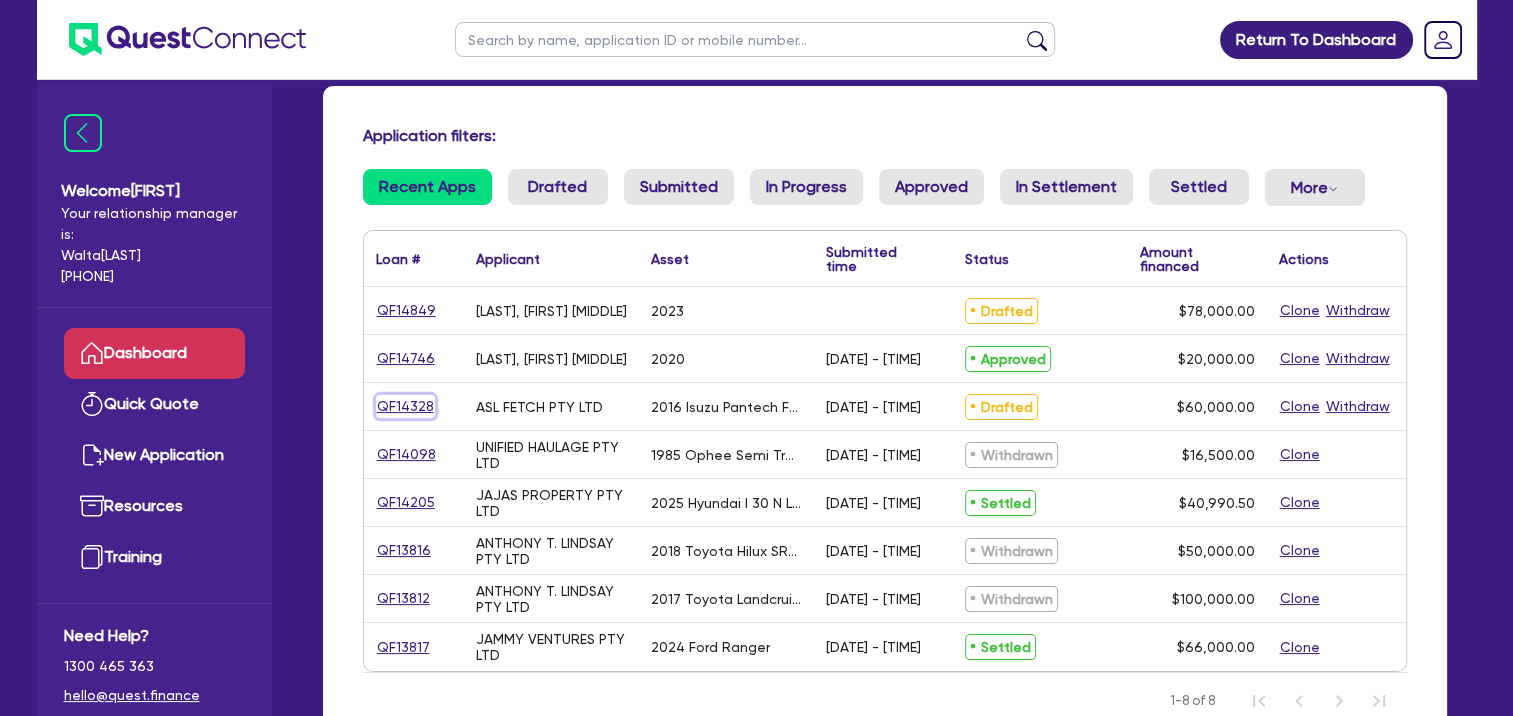 click on "QF14328" at bounding box center (405, 406) 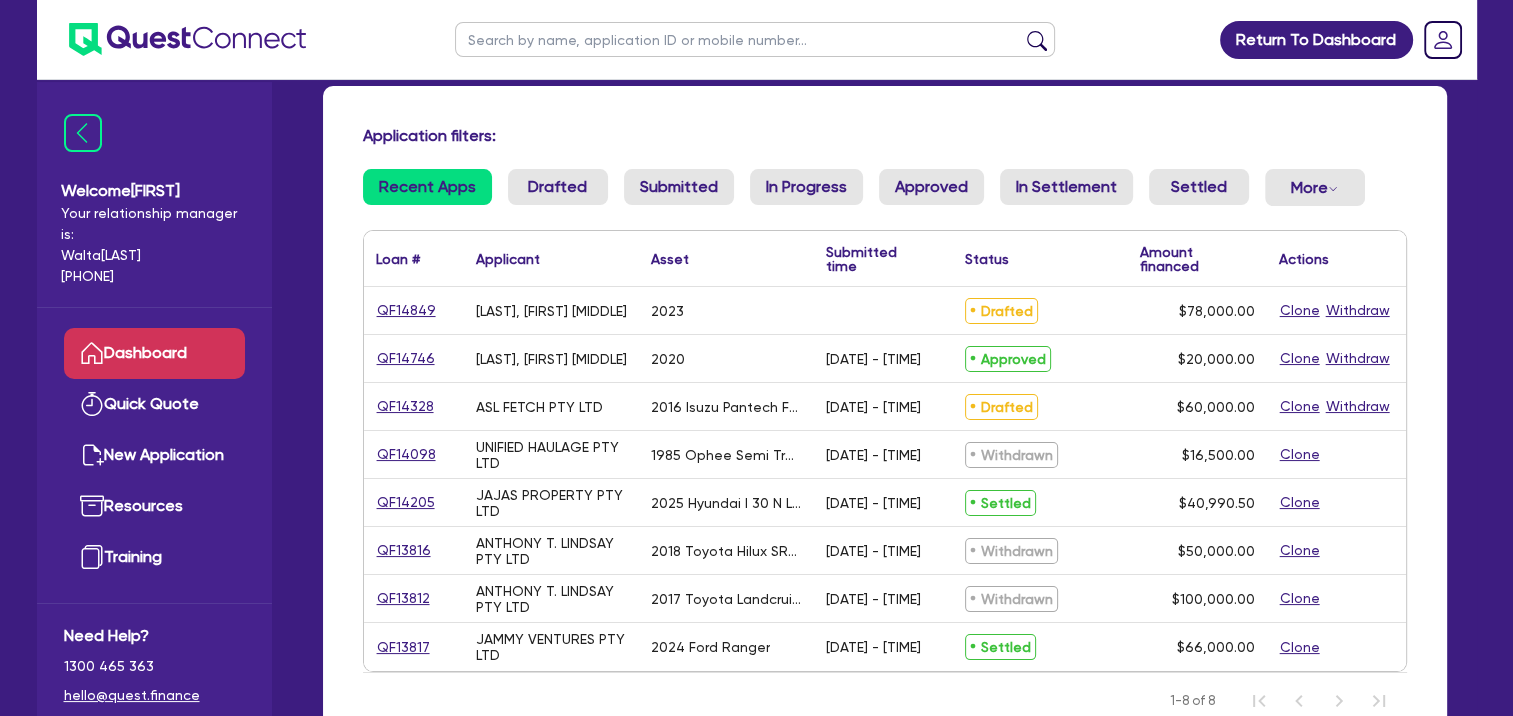 scroll, scrollTop: 0, scrollLeft: 0, axis: both 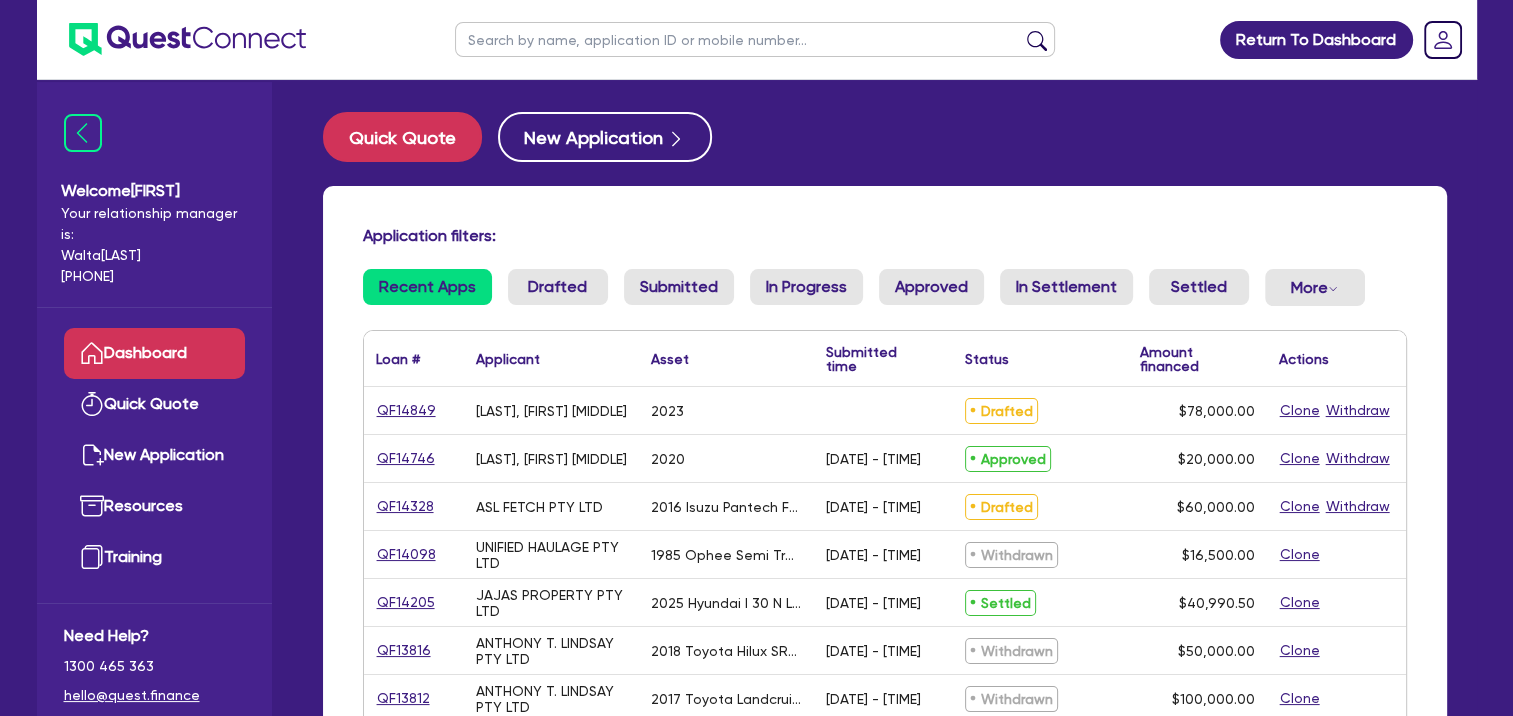 select on "PRIMARY_ASSETS" 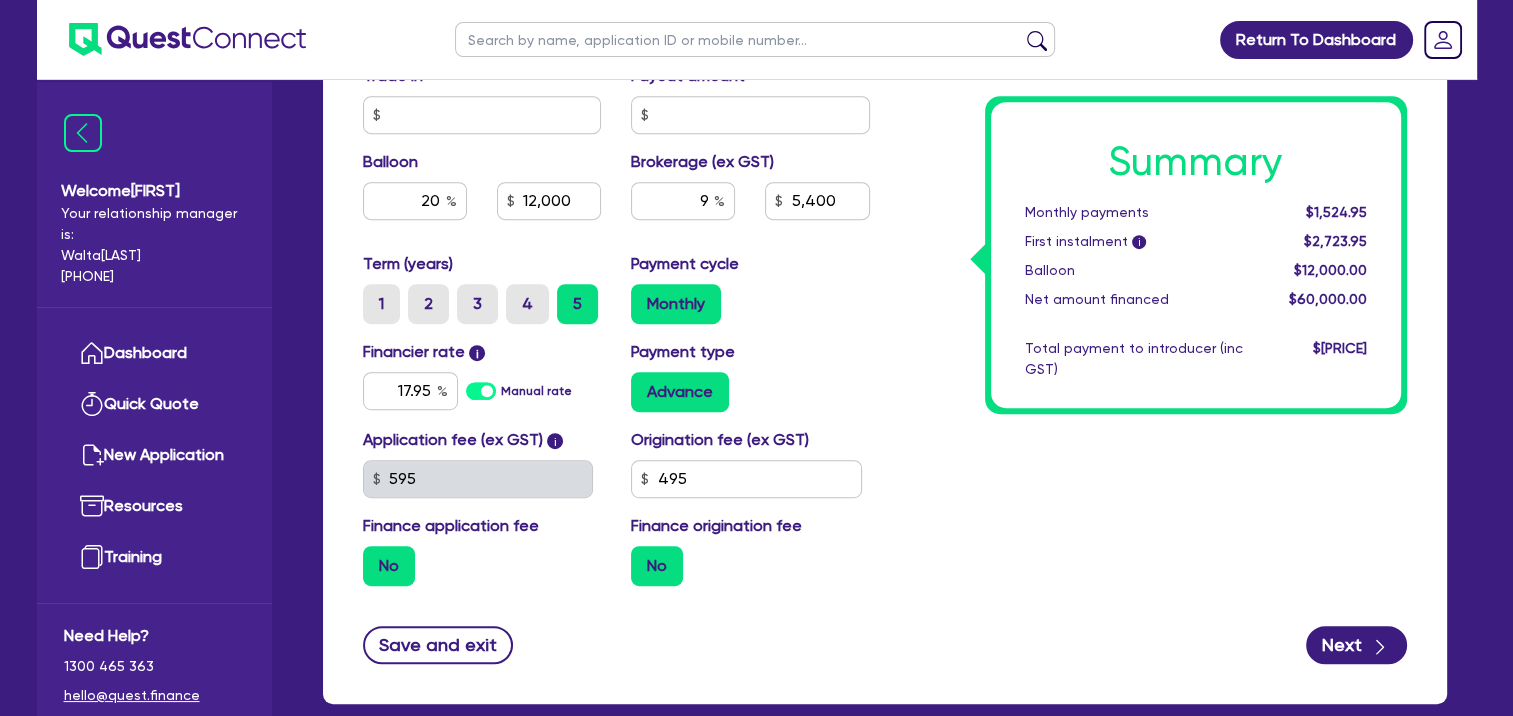 scroll, scrollTop: 900, scrollLeft: 0, axis: vertical 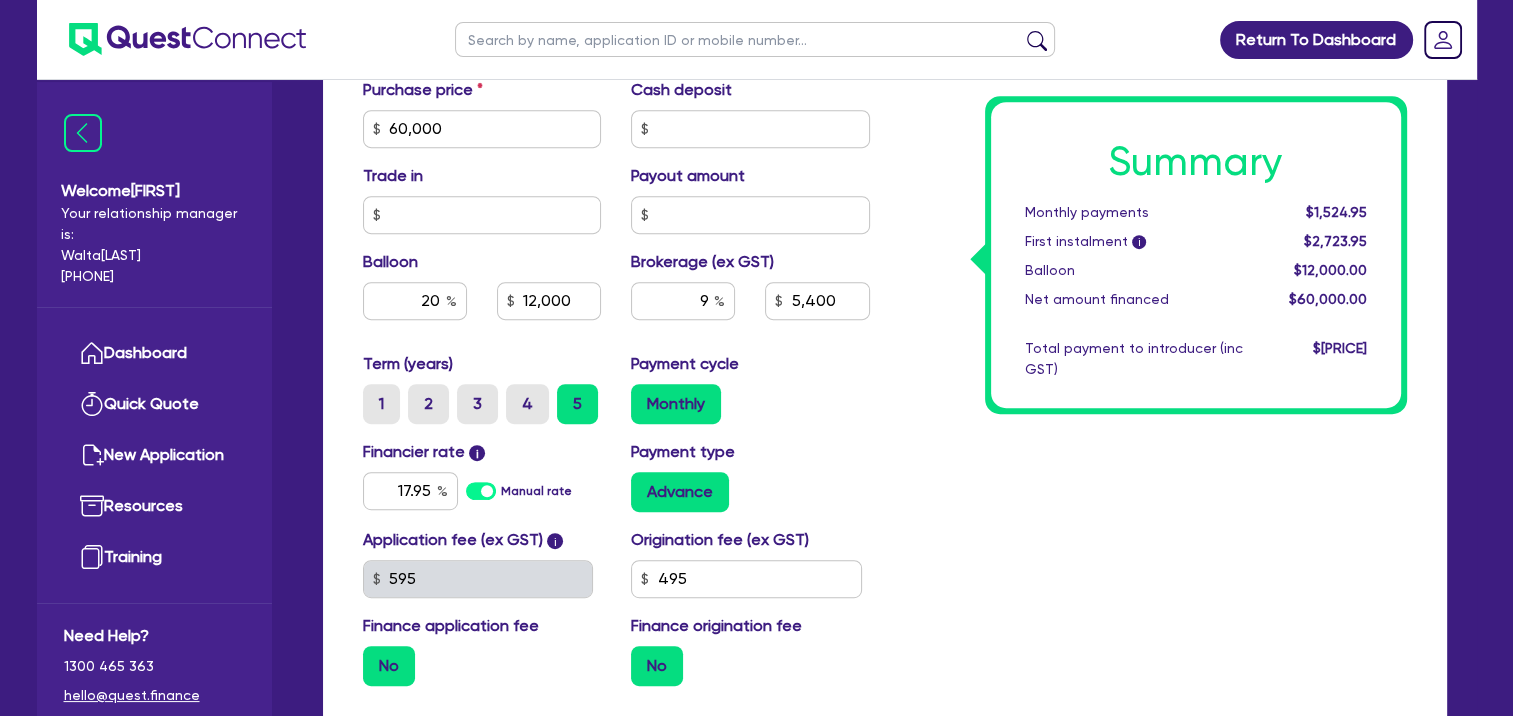 click on "Payment type Advance" at bounding box center [750, 476] 